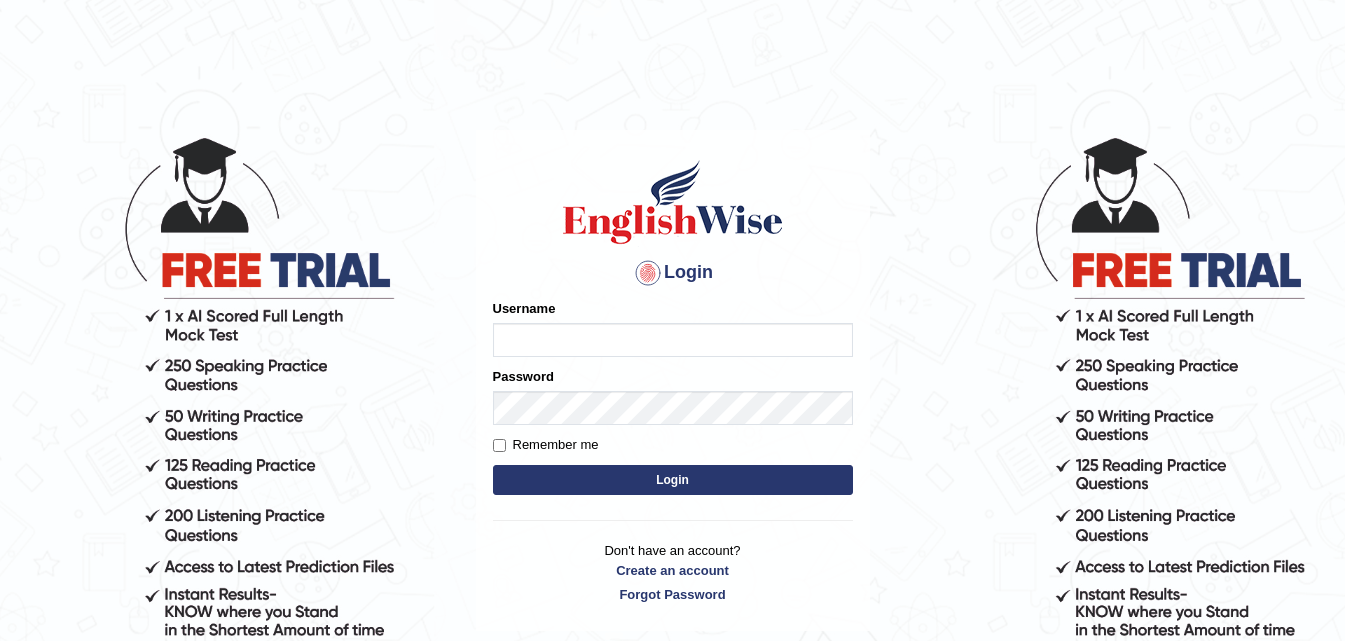 scroll, scrollTop: 0, scrollLeft: 0, axis: both 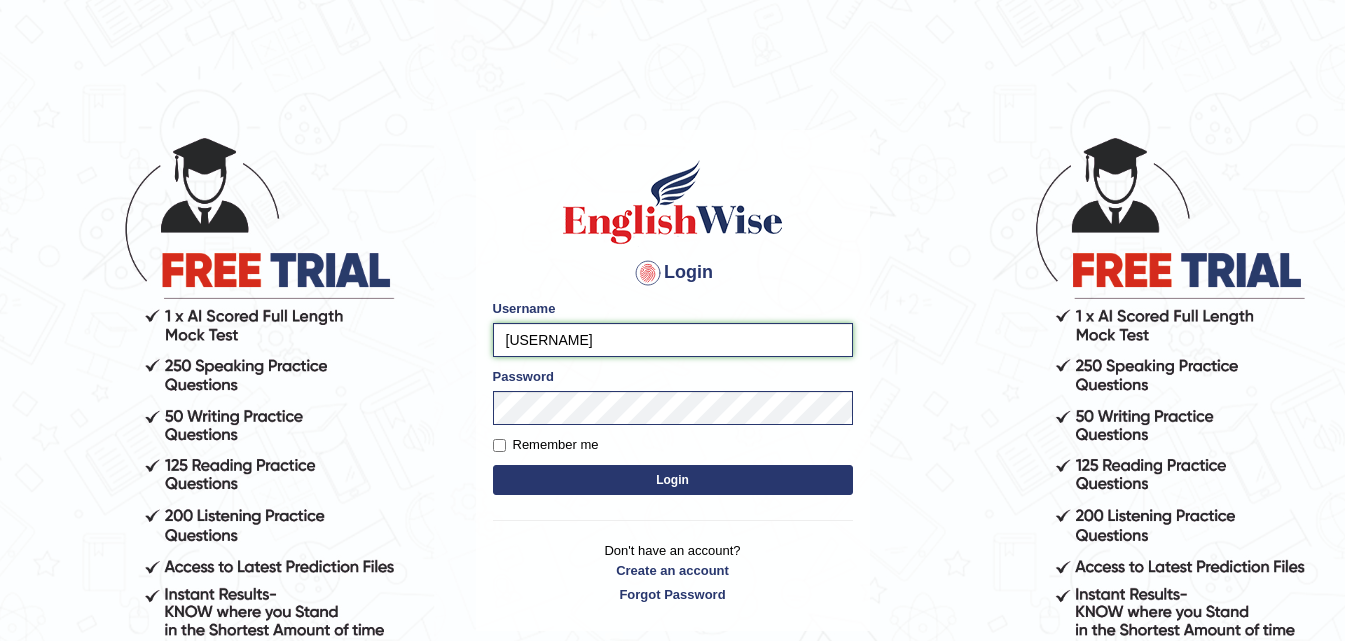 click on "[USERNAME]" at bounding box center [673, 340] 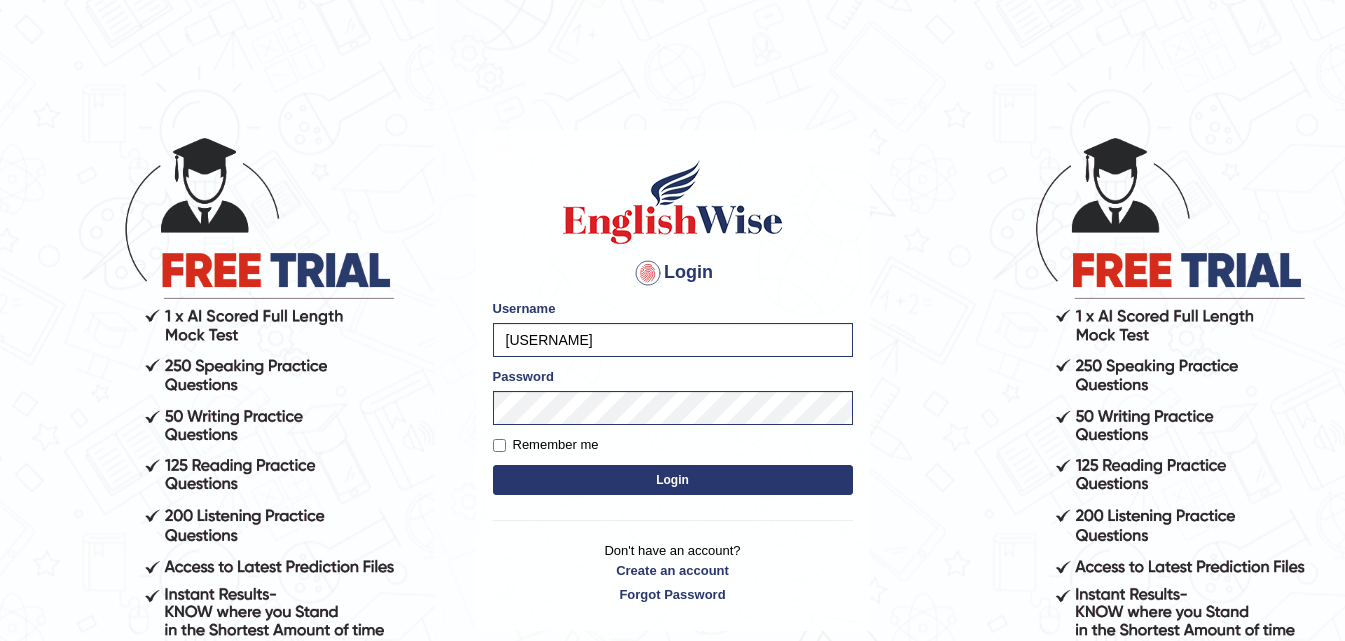 click on "Login" at bounding box center (673, 480) 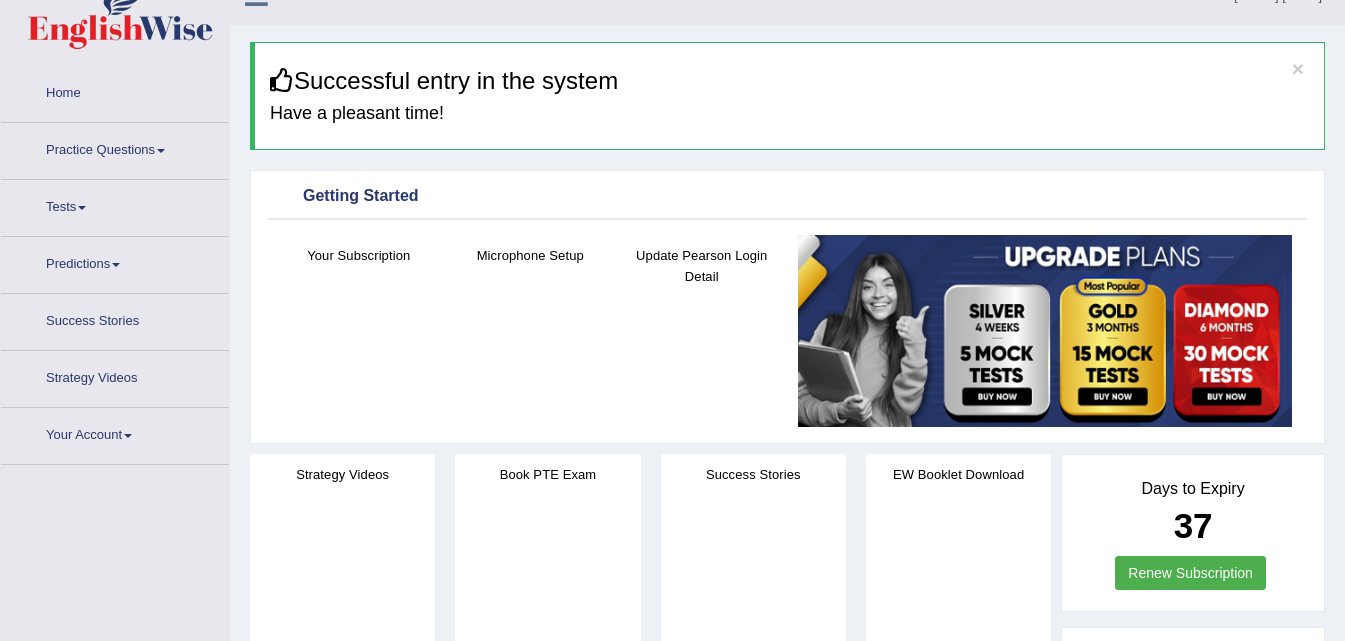 scroll, scrollTop: 416, scrollLeft: 0, axis: vertical 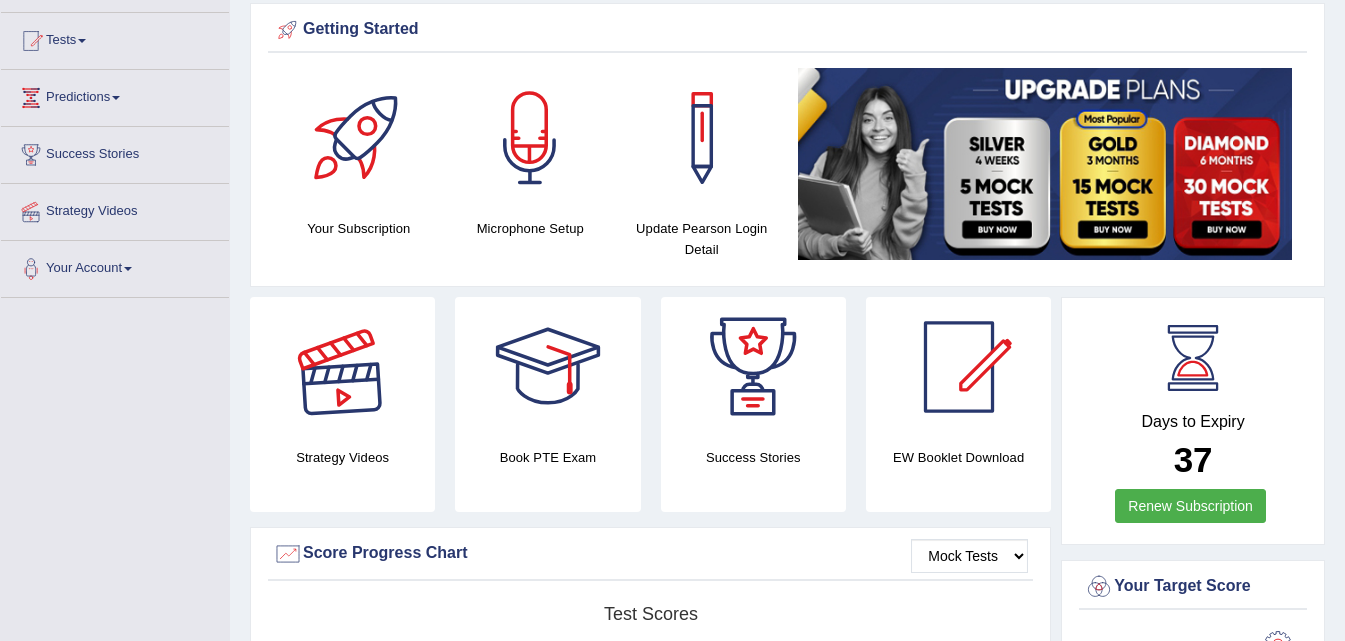 click at bounding box center (343, 367) 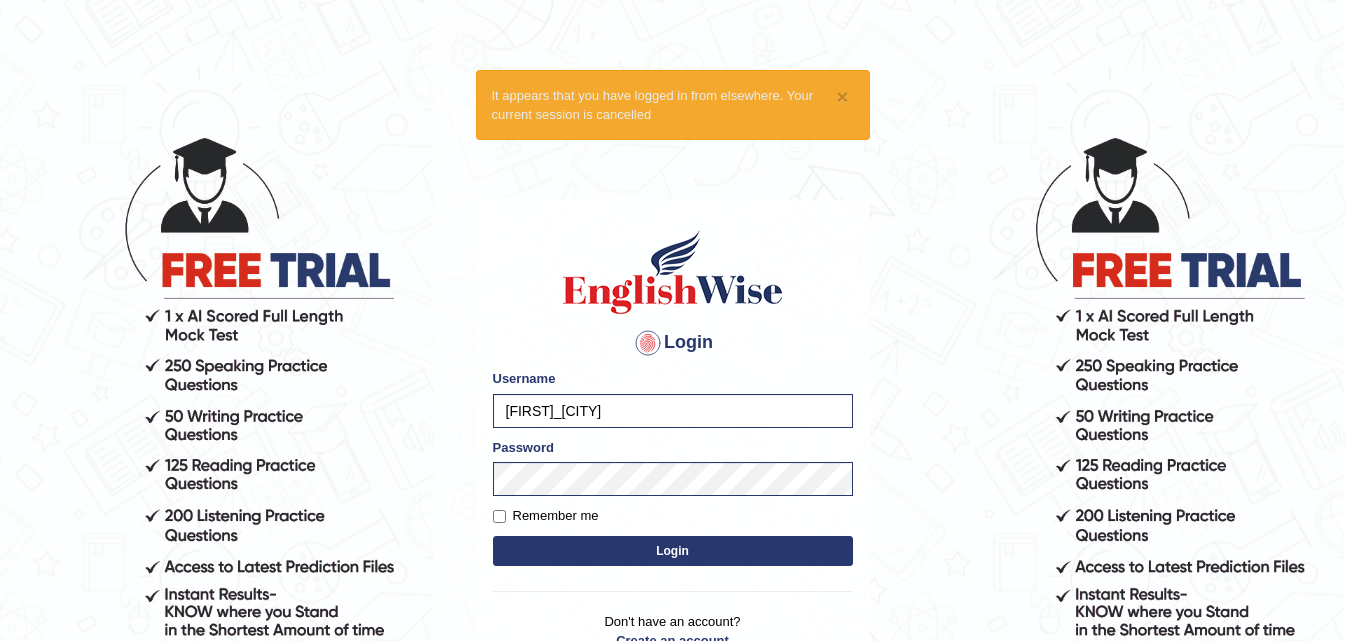 scroll, scrollTop: 0, scrollLeft: 0, axis: both 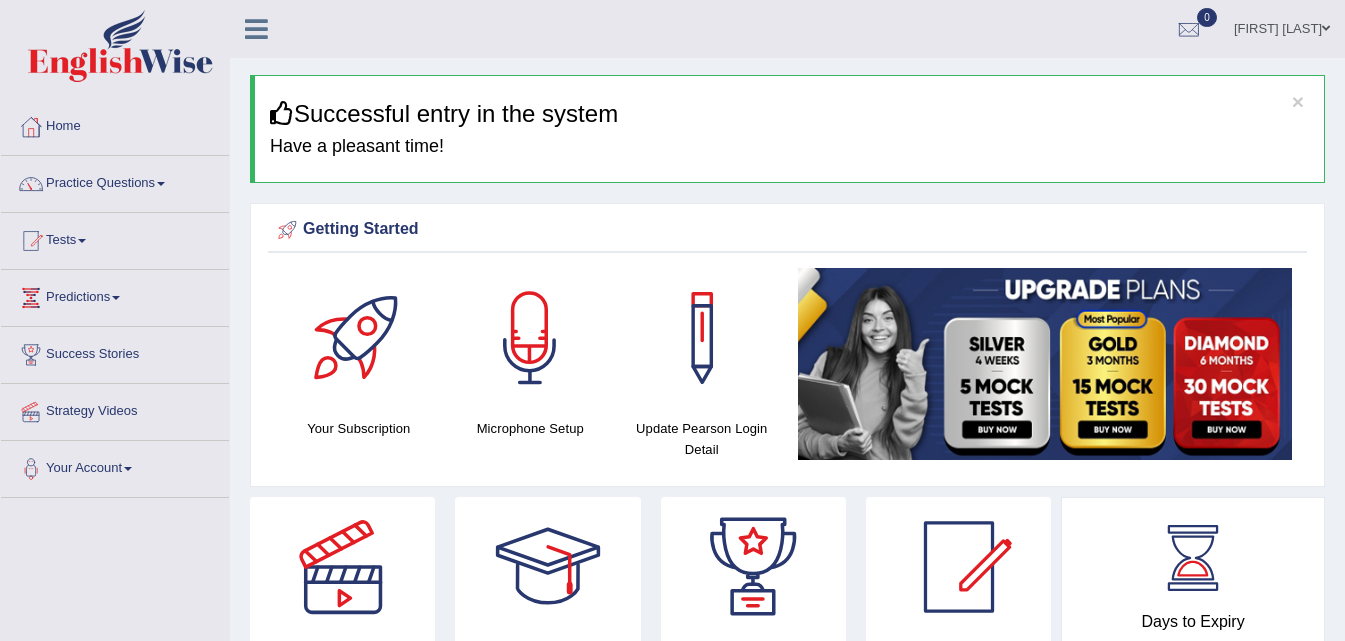 click on "Practice Questions" at bounding box center (115, 181) 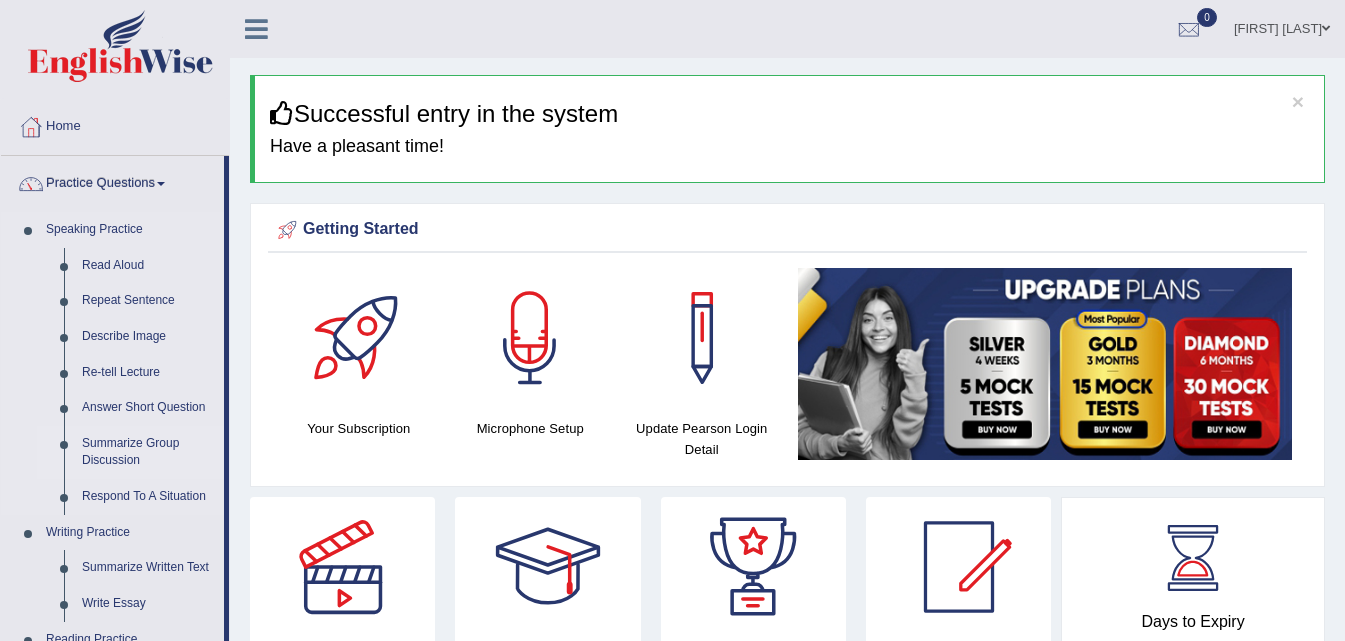 click on "Summarize Group Discussion" at bounding box center [148, 452] 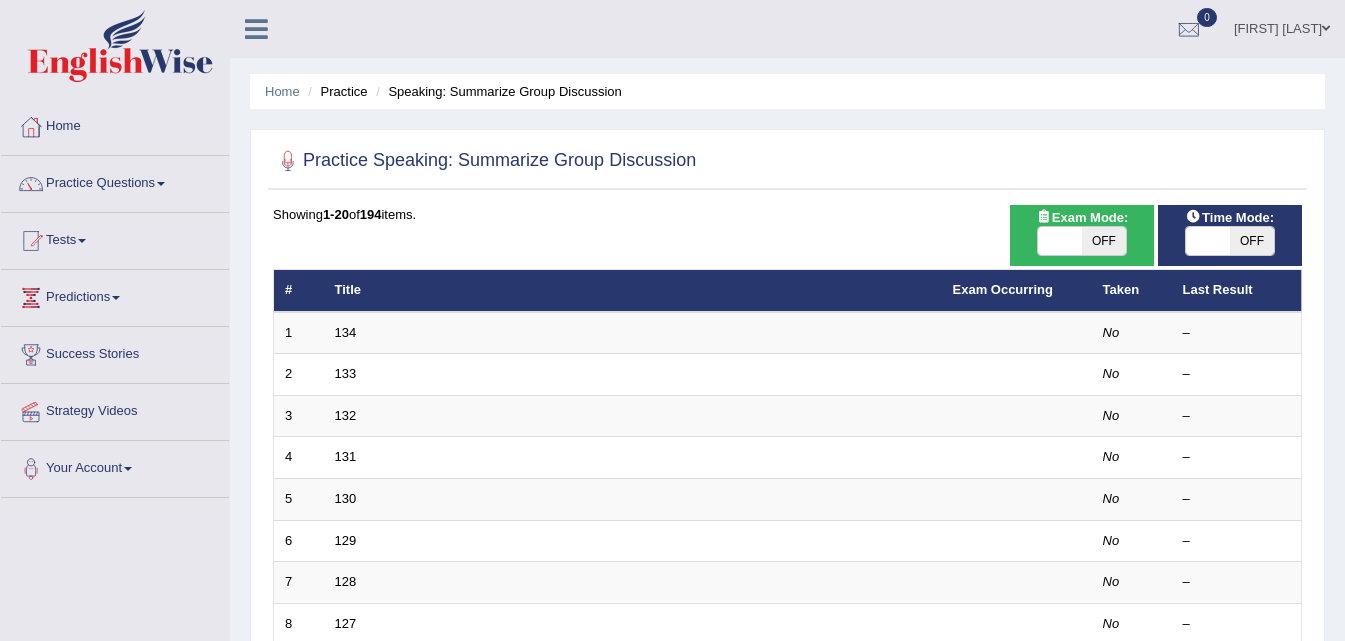 scroll, scrollTop: 0, scrollLeft: 0, axis: both 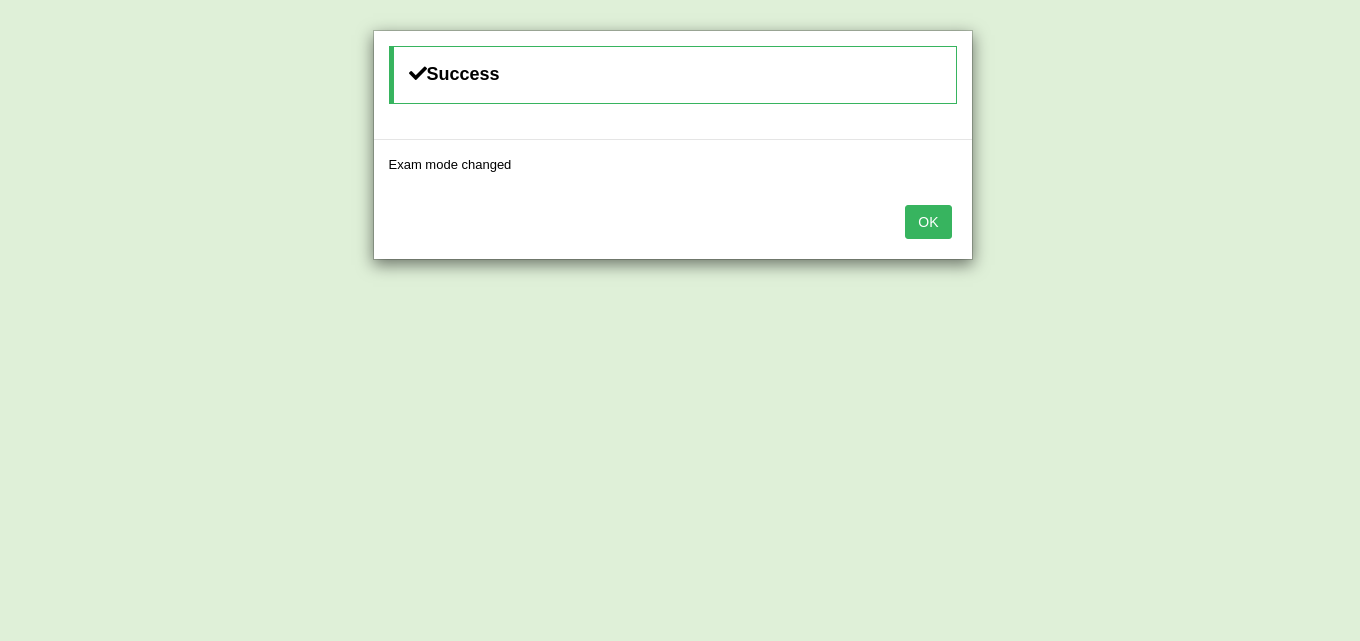 click on "OK" at bounding box center [928, 222] 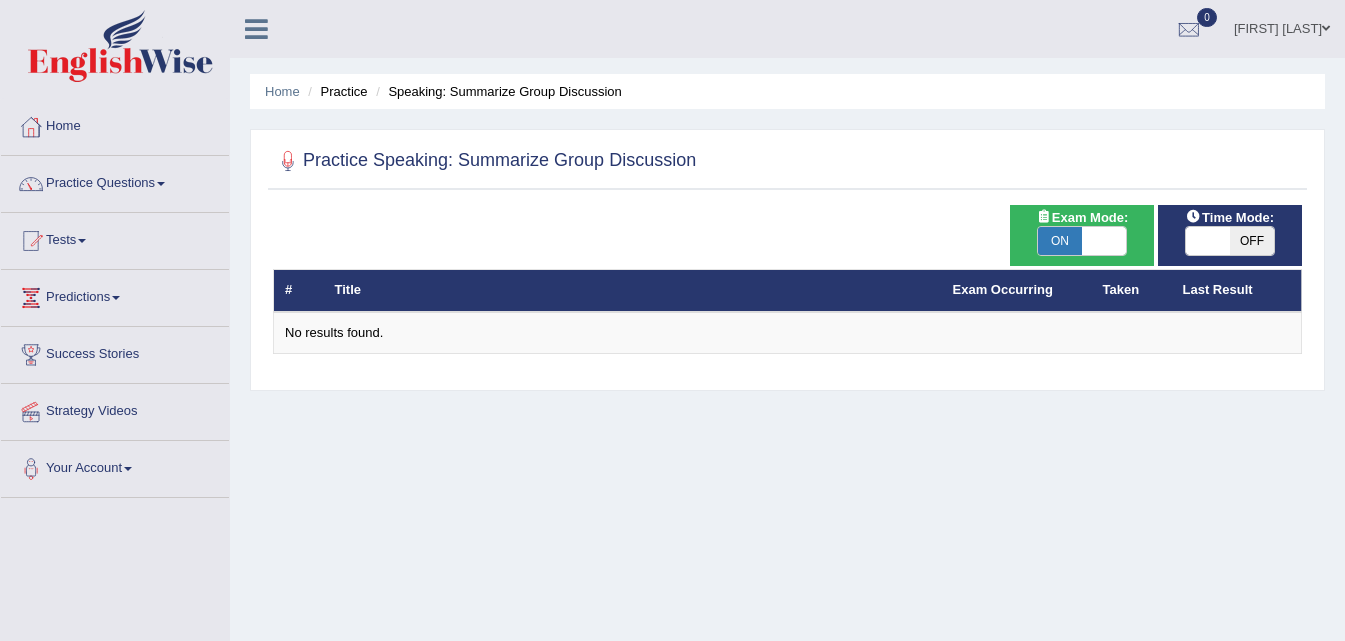 scroll, scrollTop: 0, scrollLeft: 0, axis: both 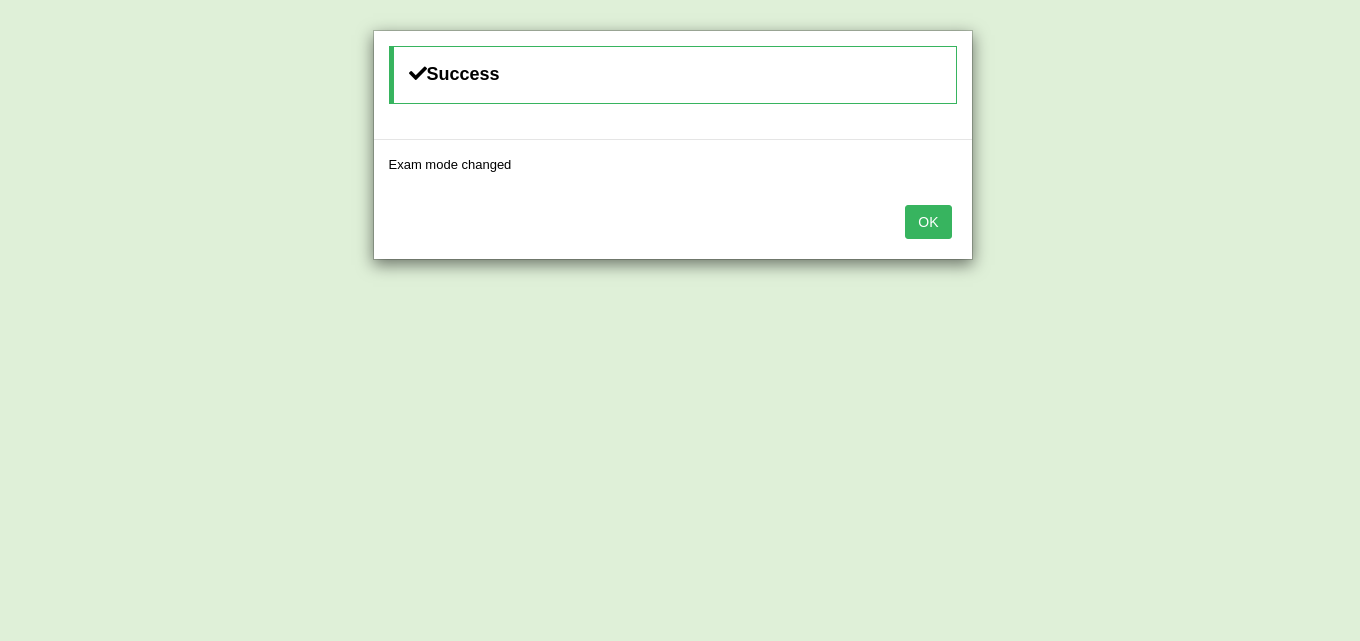 click on "OK" at bounding box center [928, 222] 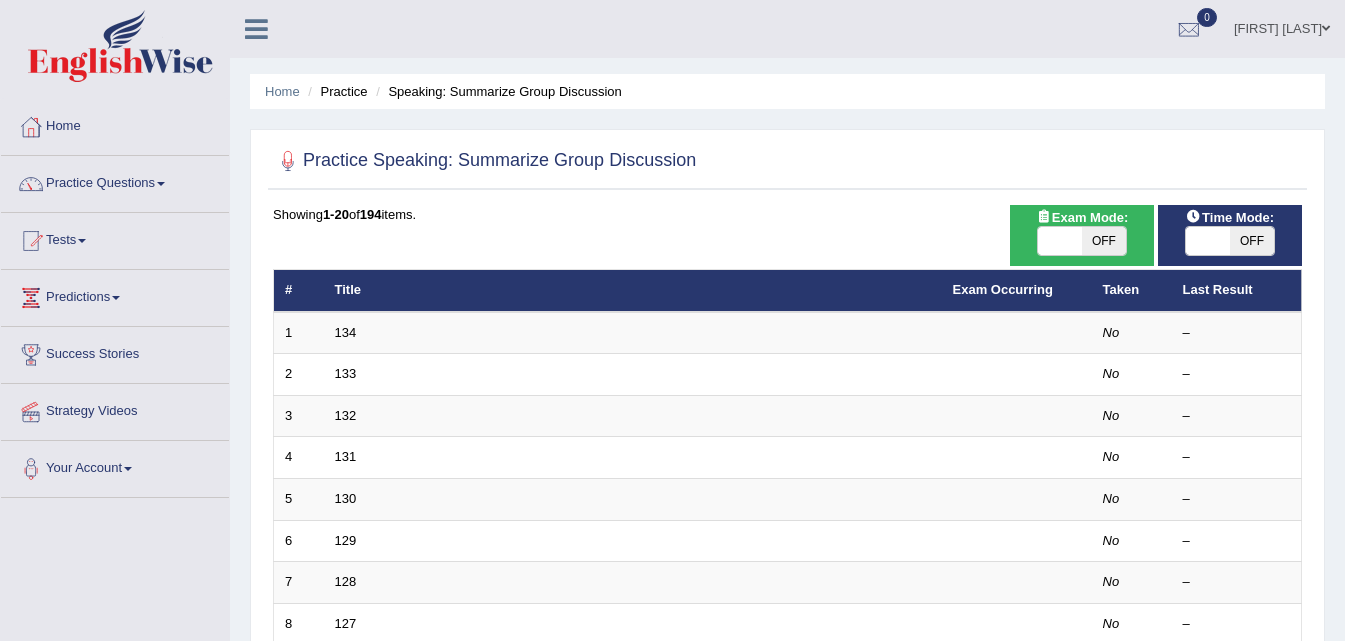 scroll, scrollTop: 0, scrollLeft: 0, axis: both 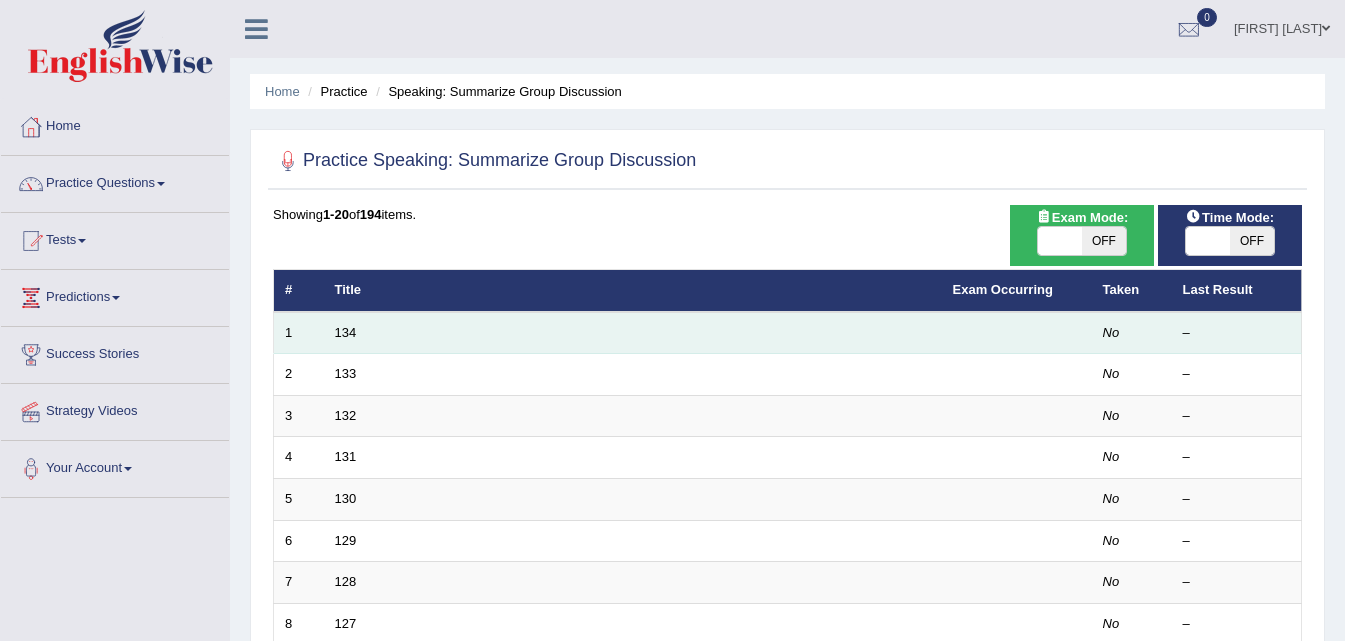 click on "134" at bounding box center [633, 333] 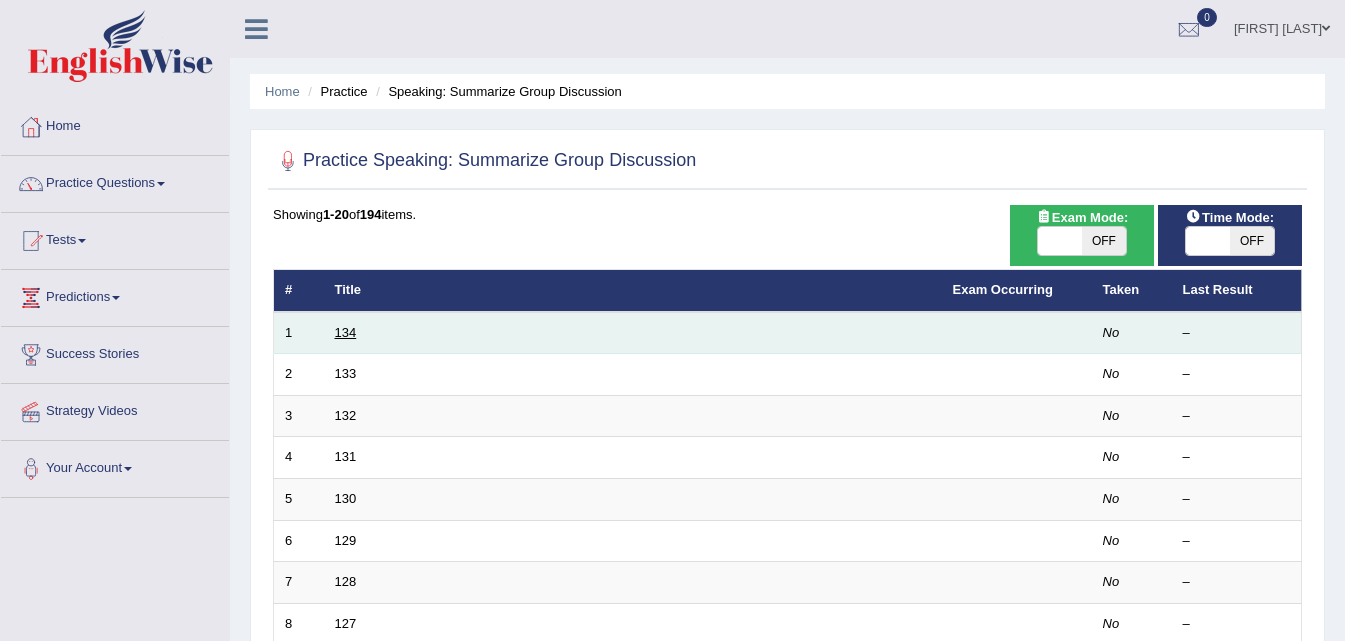 click on "134" at bounding box center (346, 332) 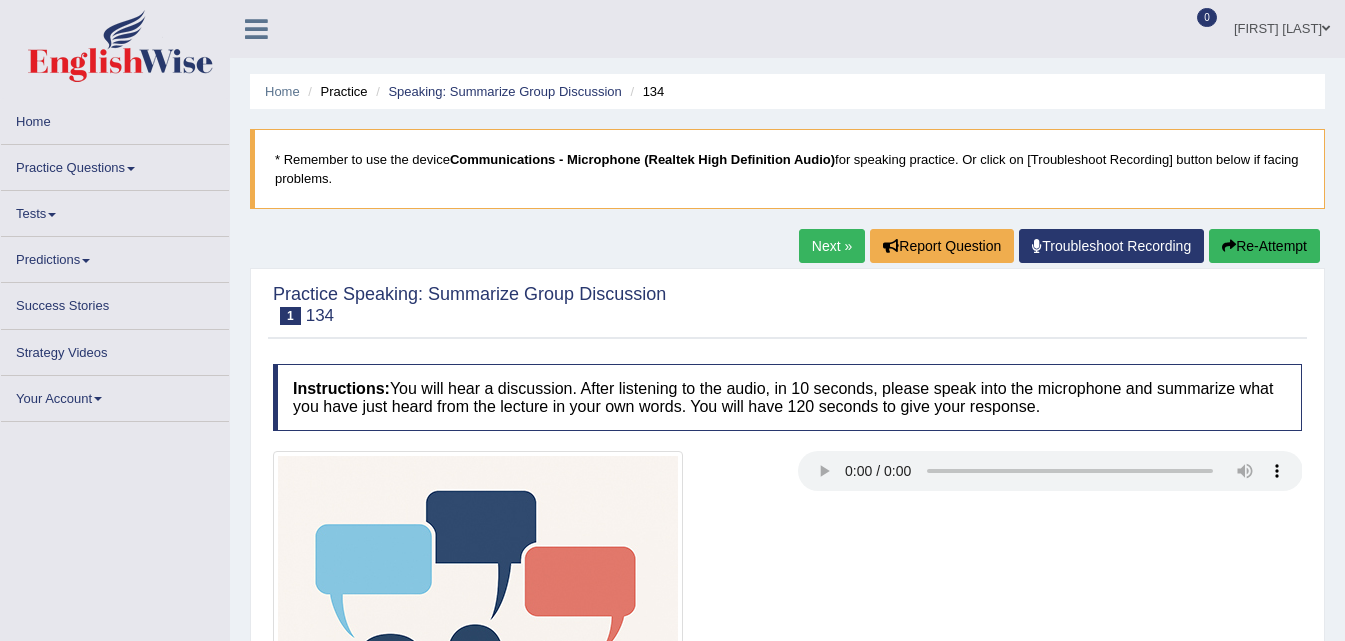 scroll, scrollTop: 0, scrollLeft: 0, axis: both 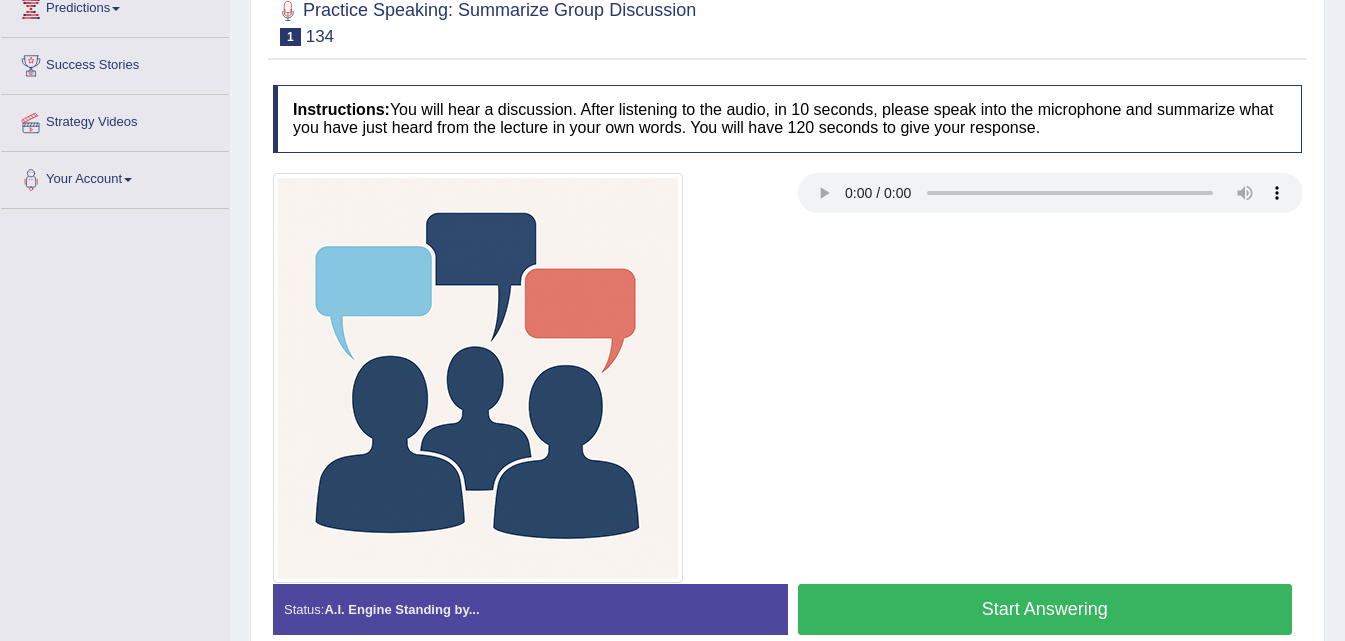 click on "Start Answering" at bounding box center (1045, 609) 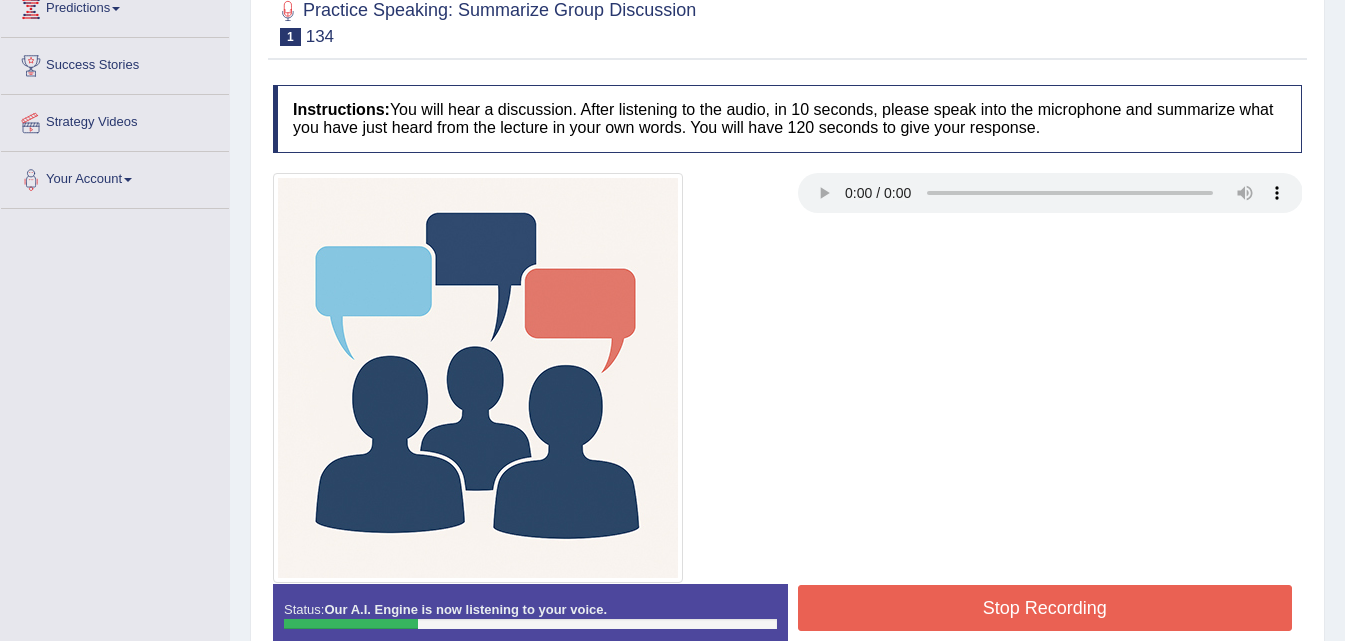 click on "Stop Recording" at bounding box center (1045, 608) 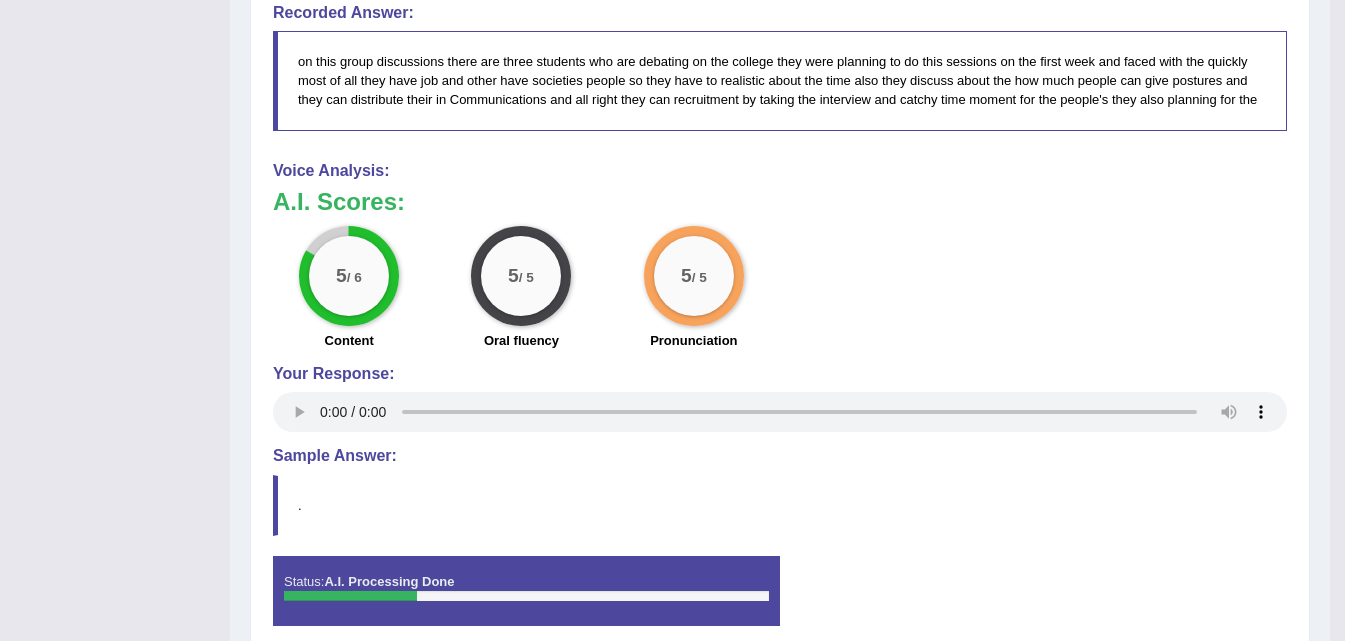 scroll, scrollTop: 1322, scrollLeft: 0, axis: vertical 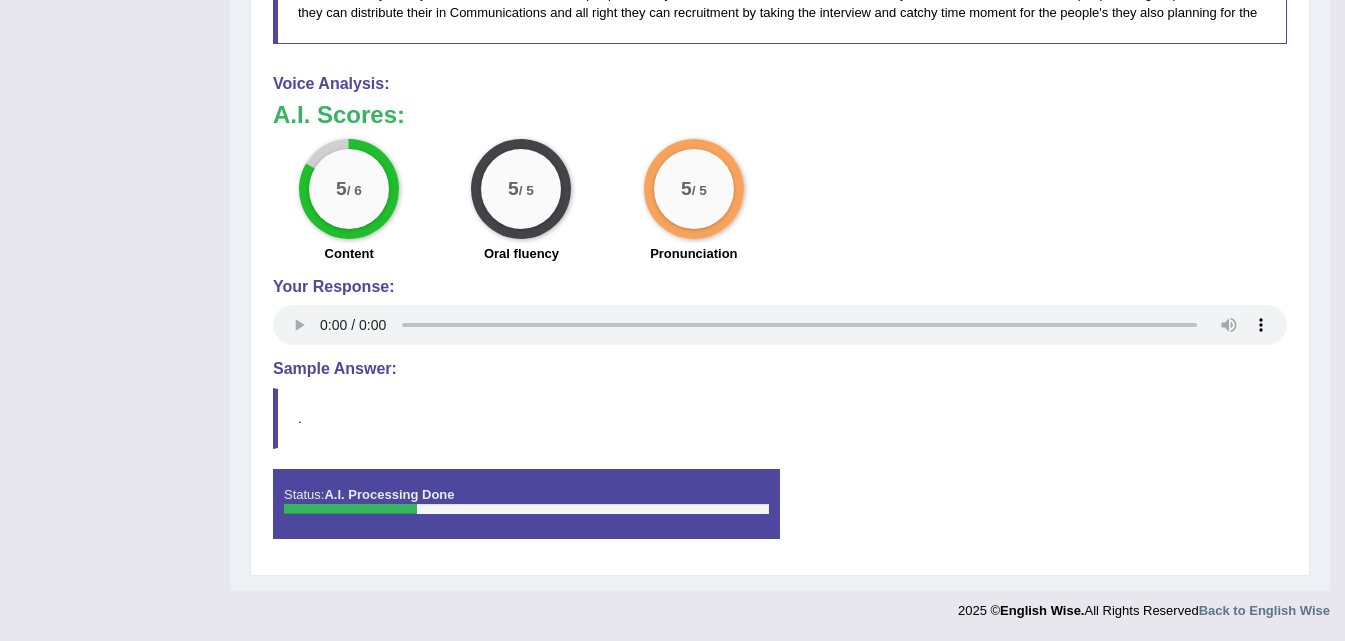 click on "Sample Answer:" at bounding box center (780, 369) 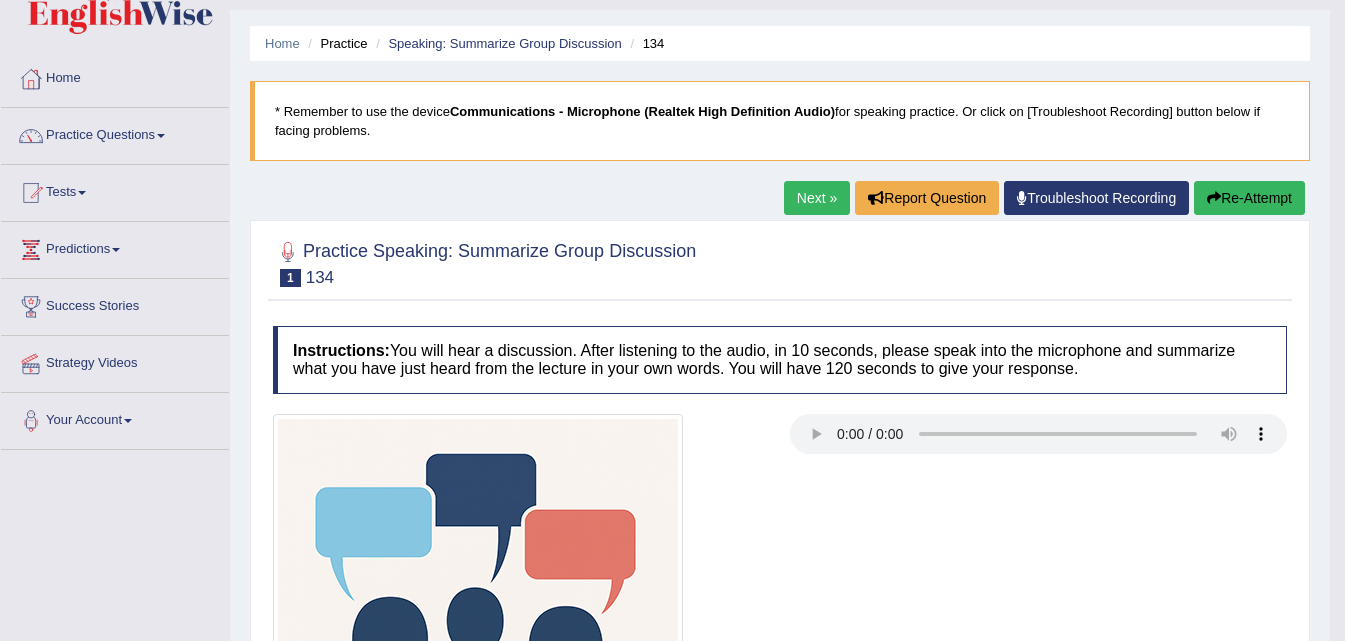 scroll, scrollTop: 0, scrollLeft: 0, axis: both 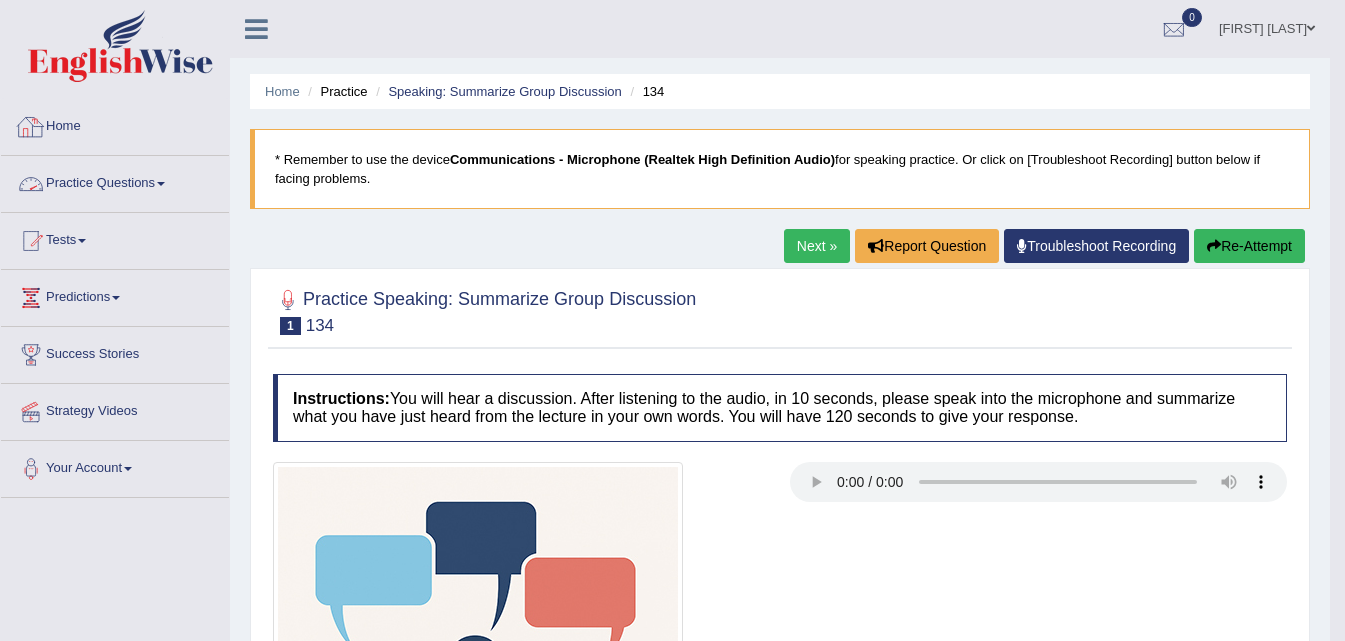 click on "Practice Questions" at bounding box center (115, 181) 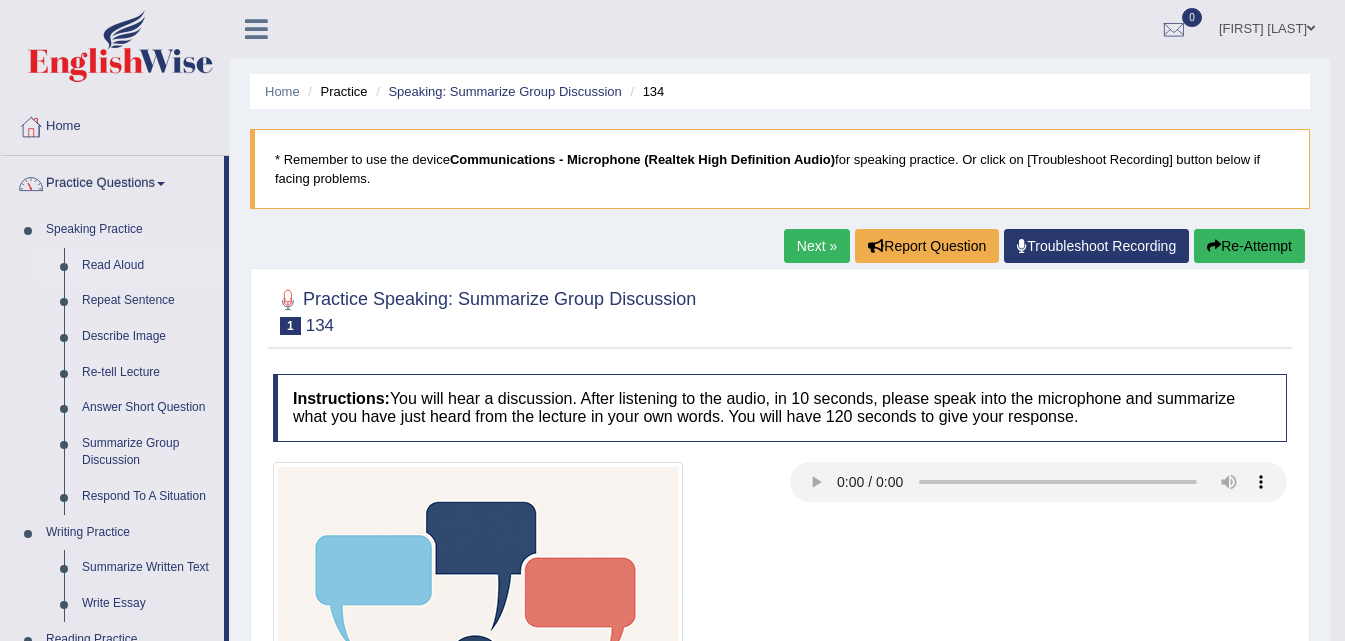 click on "Read Aloud" at bounding box center (148, 266) 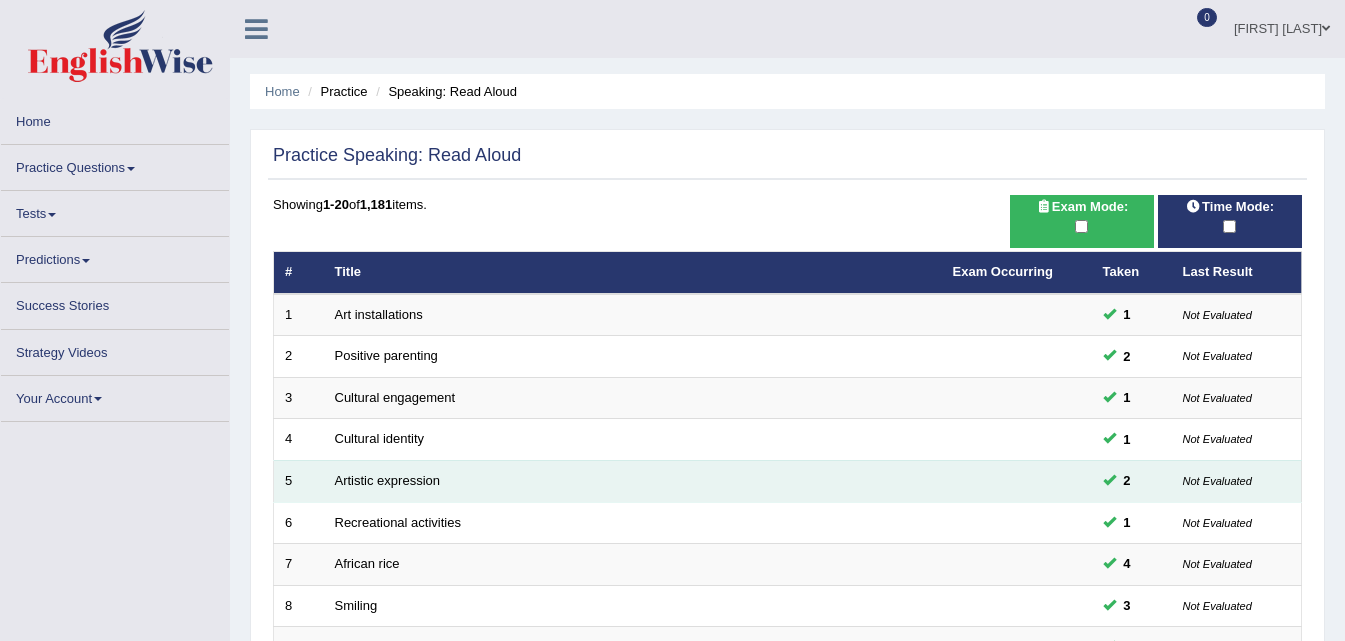scroll, scrollTop: 0, scrollLeft: 0, axis: both 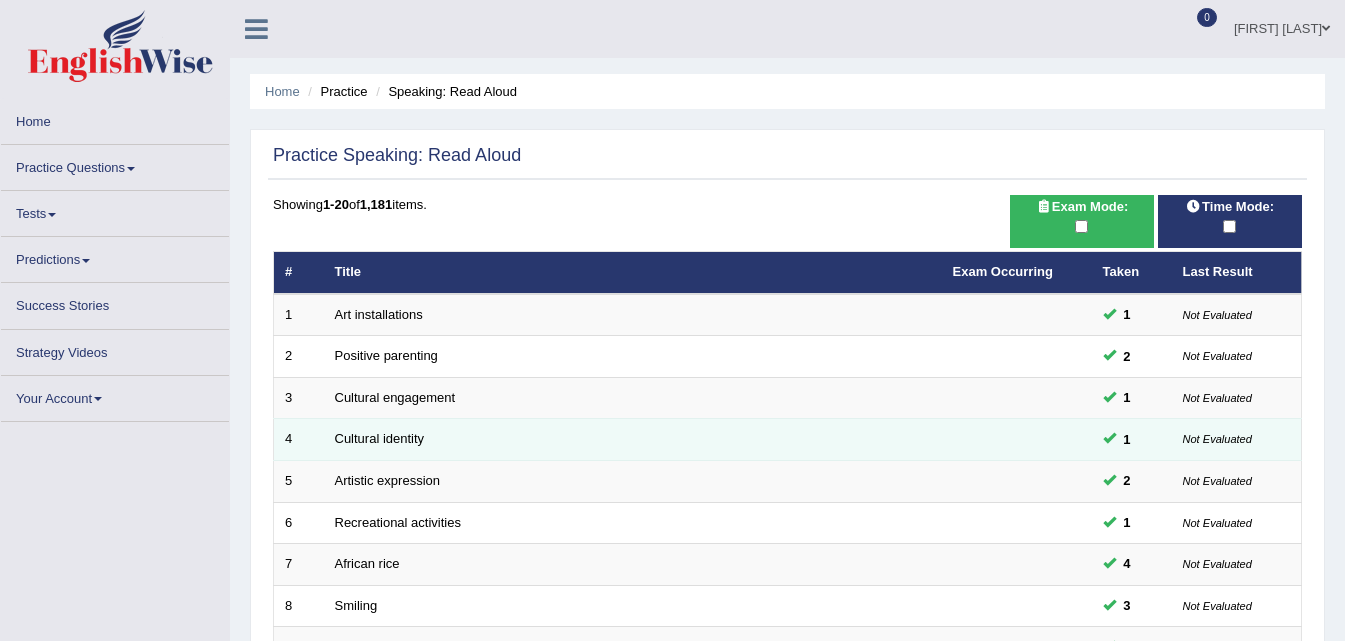 click on "1 Art installations 1 Not Evaluated
2 Positive parenting 2 Not Evaluated
3 Cultural engagement 1 Not Evaluated
4 Cultural identity 1 Not Evaluated
5 Artistic expression 2 Not Evaluated
6 Recreational activities 1 Not Evaluated
7 African rice 4 Not Evaluated
8 Smiling 3 Not Evaluated
9 Al systems 1 Not Evaluated
10 The development No –
11 Neuroscience No –
12 Online shopping environments No –
13 Objectification No –
14 Lenient parenting No –
15 The financial pressure No –
16 Green 1 Not Evaluated
17 Effective time management 1 Not Evaluated
18 Binoculars No –
19 Space exploration No –
20 Hummingbirds No –" at bounding box center [788, 710] 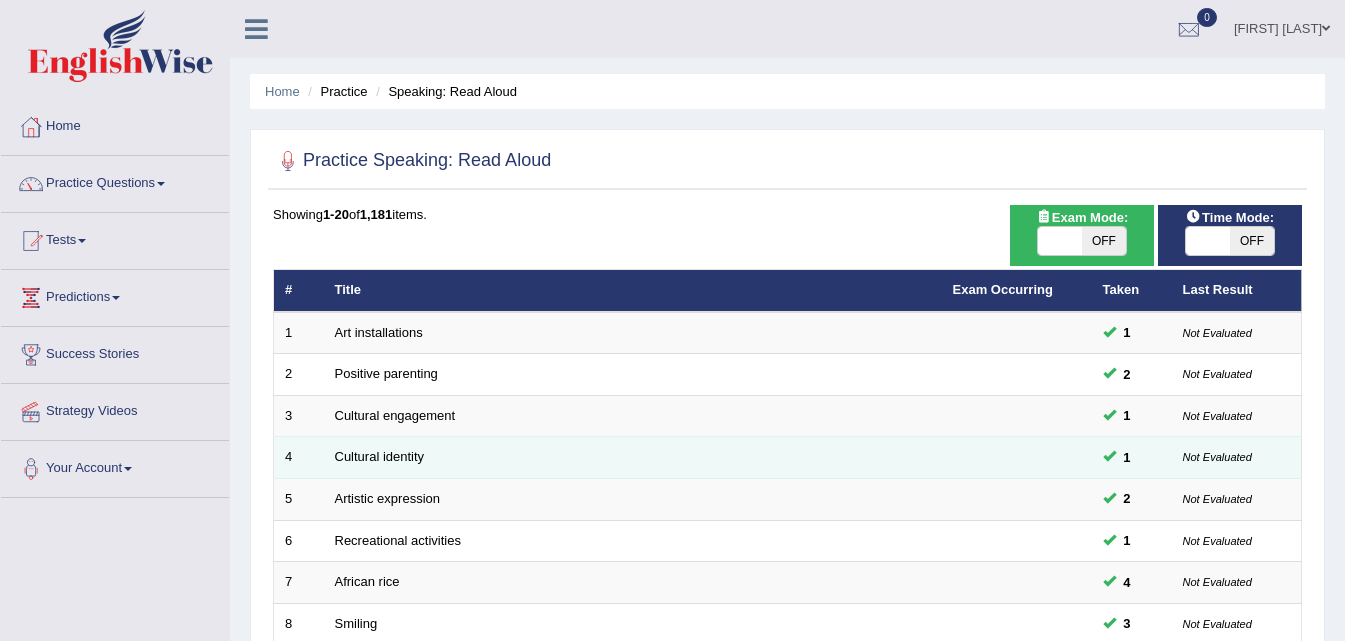 click on "Cultural identity" at bounding box center (633, 458) 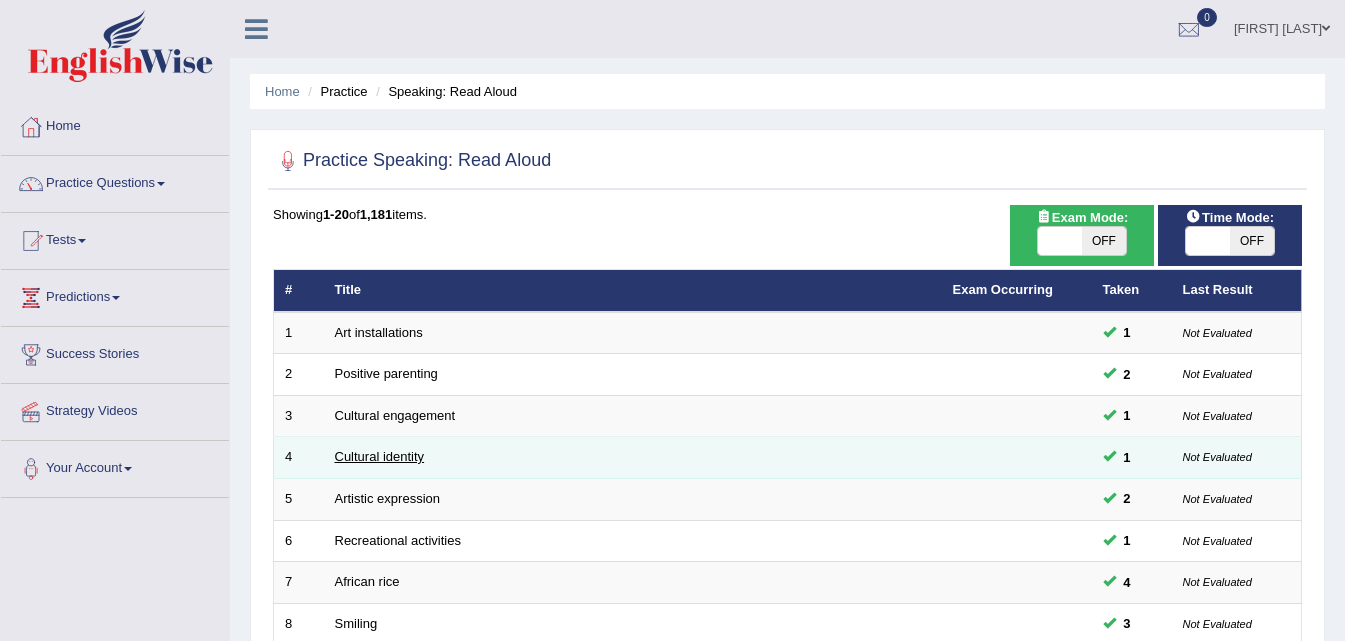 click on "Cultural identity" at bounding box center (380, 456) 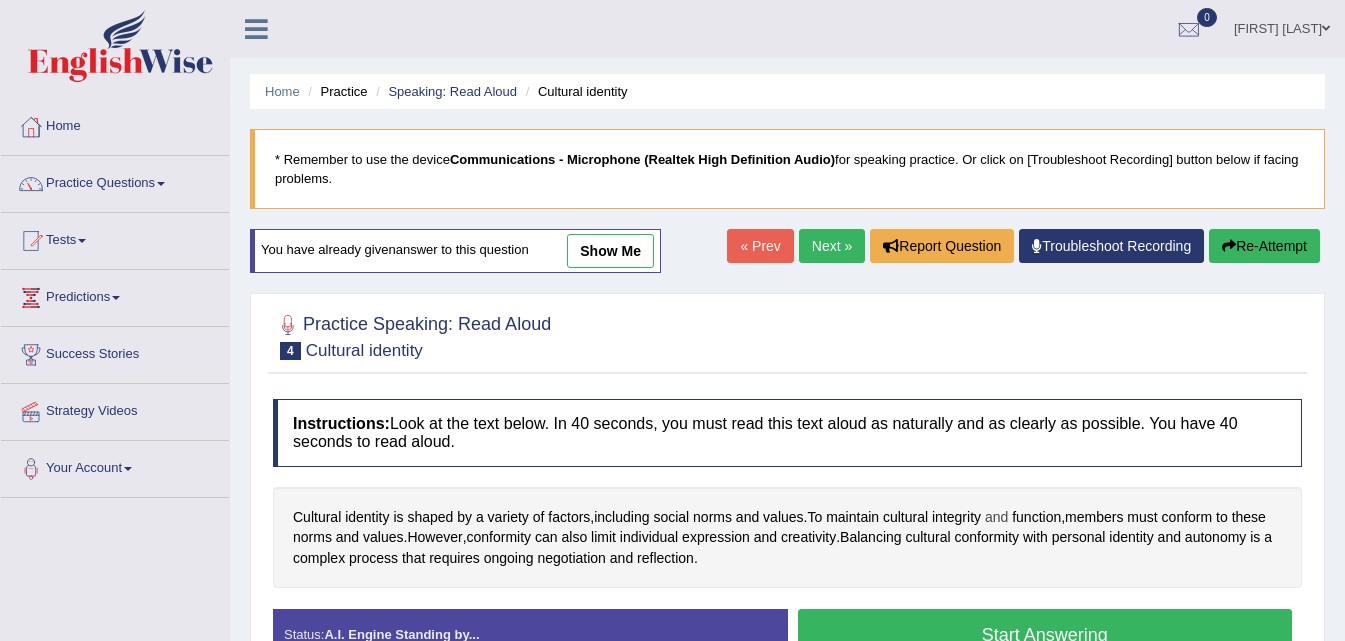 scroll, scrollTop: 0, scrollLeft: 0, axis: both 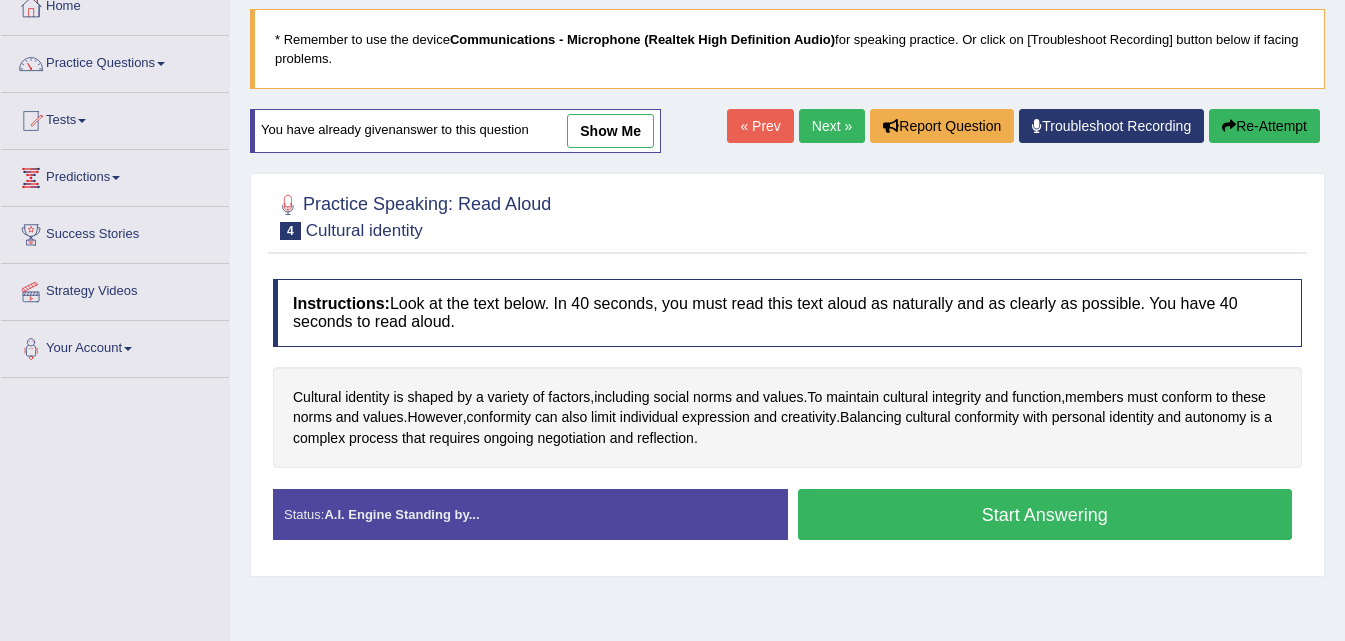 click on "Start Answering" at bounding box center [1045, 514] 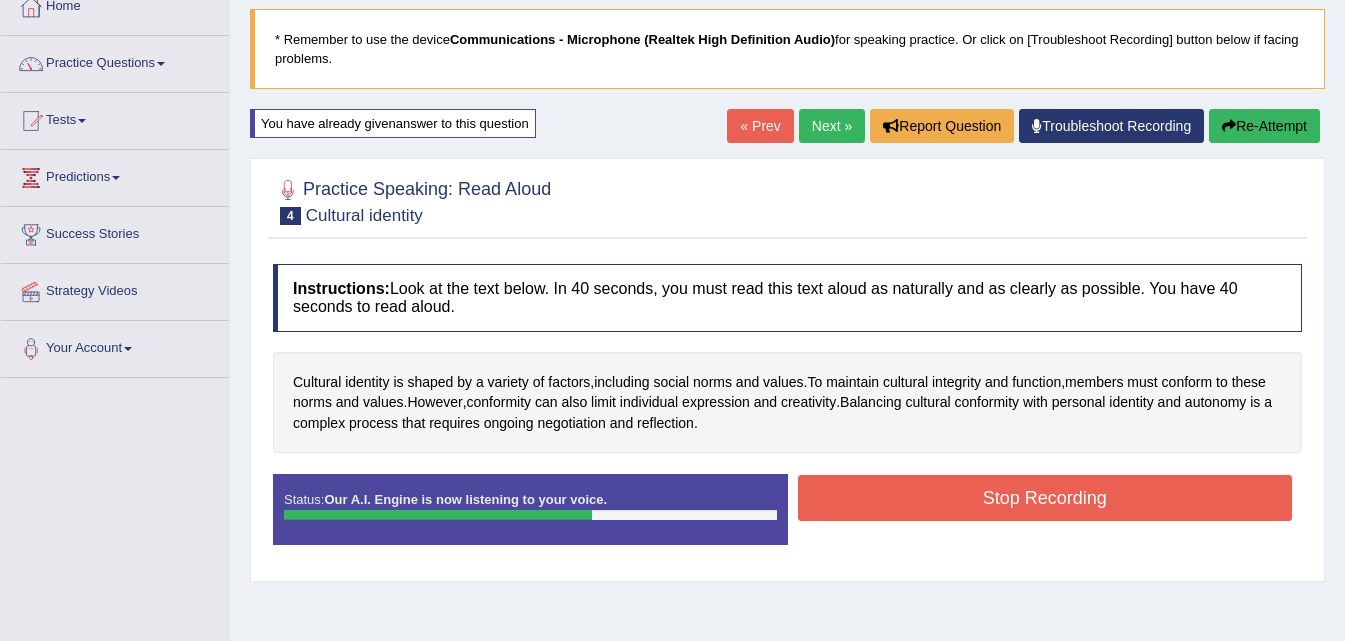 click on "Stop Recording" at bounding box center (1045, 498) 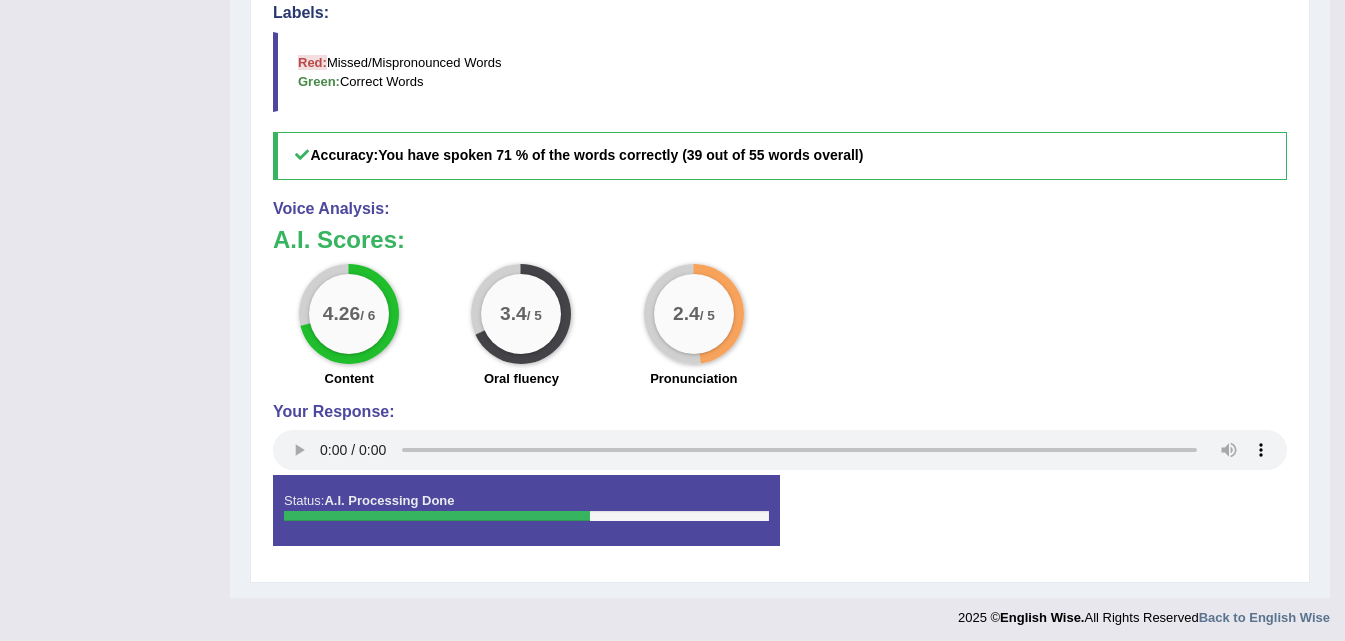 scroll, scrollTop: 754, scrollLeft: 0, axis: vertical 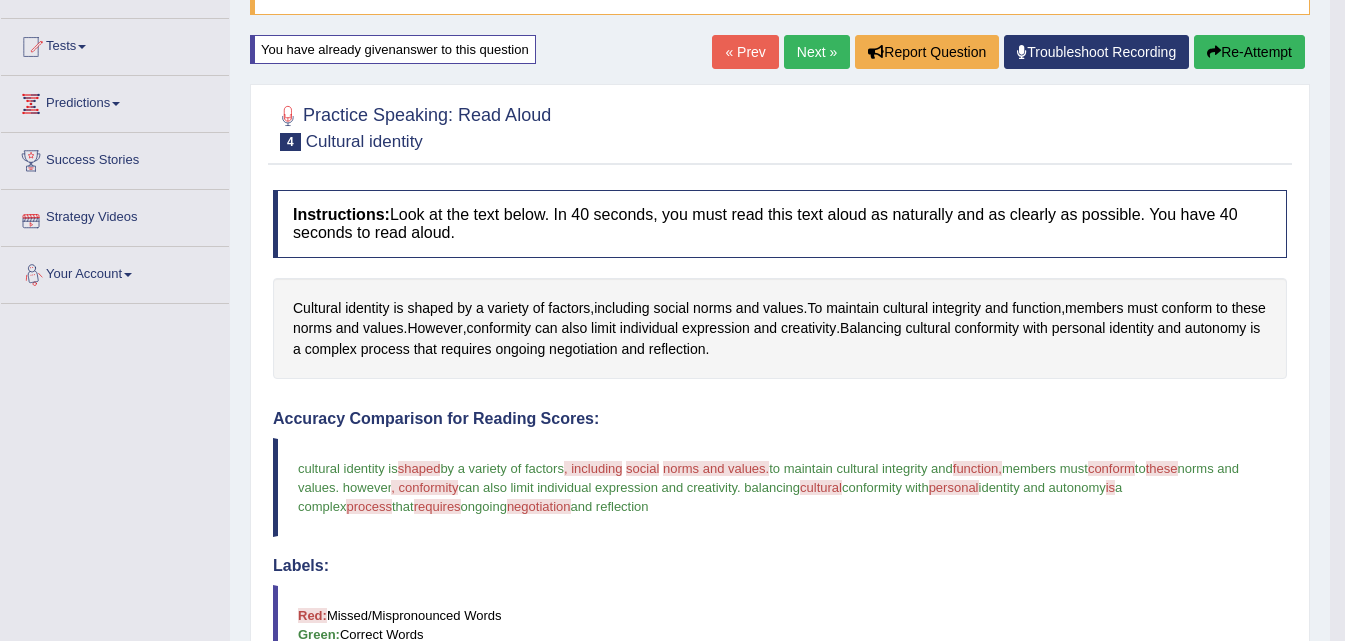 click on "Strategy Videos" at bounding box center (115, 215) 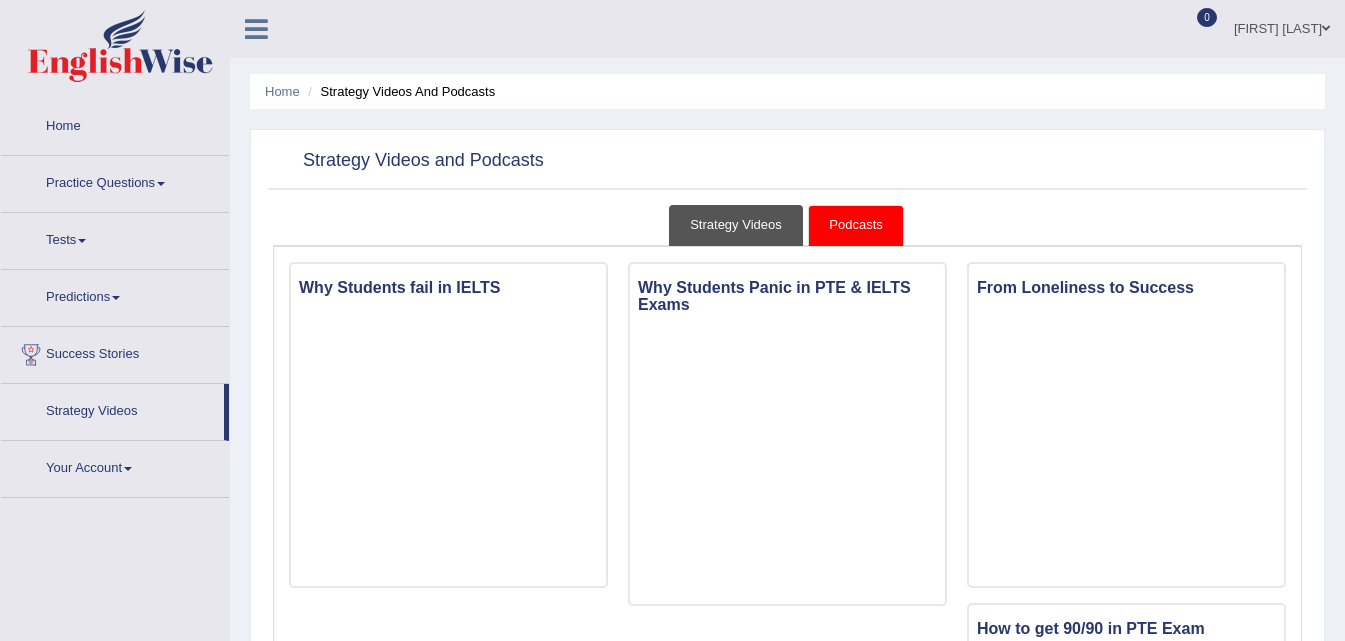 scroll, scrollTop: 0, scrollLeft: 0, axis: both 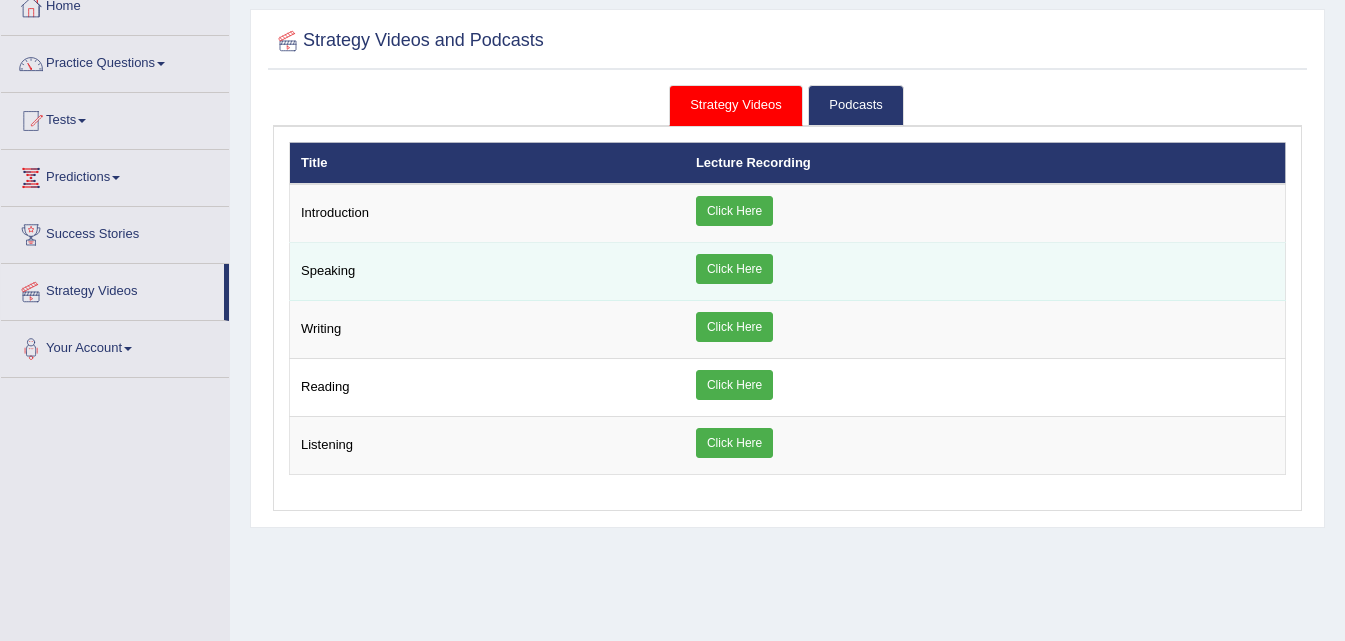 click on "Click Here" at bounding box center (734, 269) 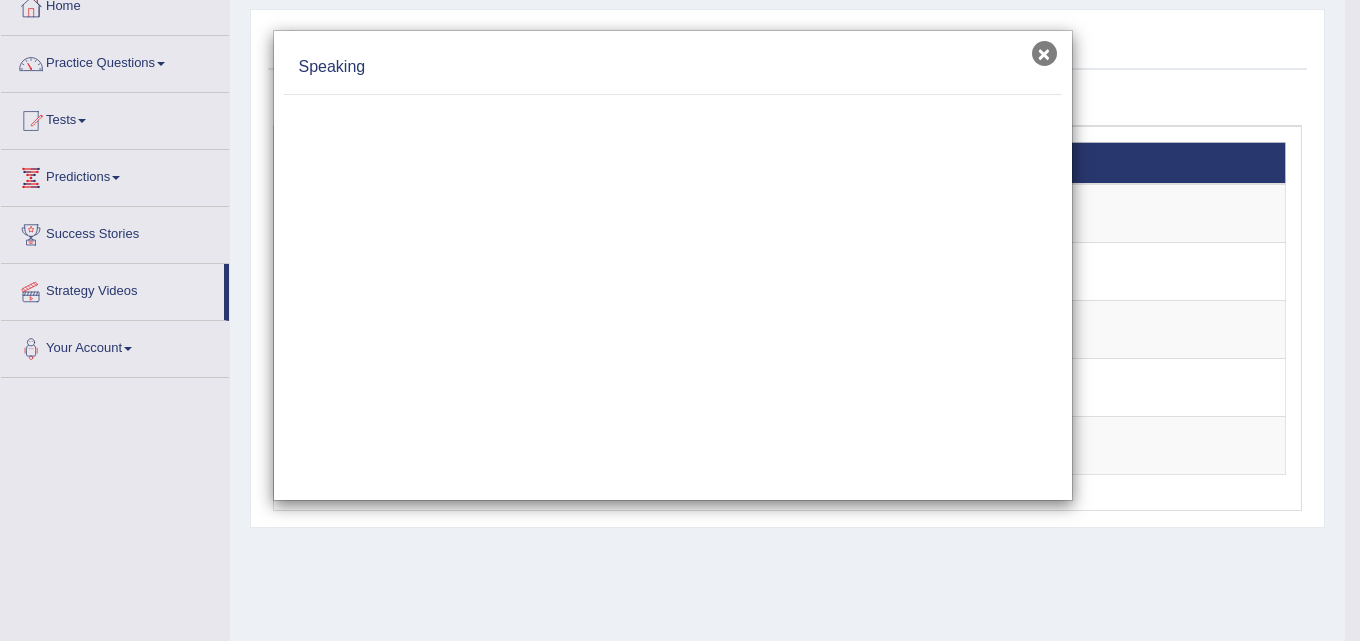 click on "×" at bounding box center [1044, 53] 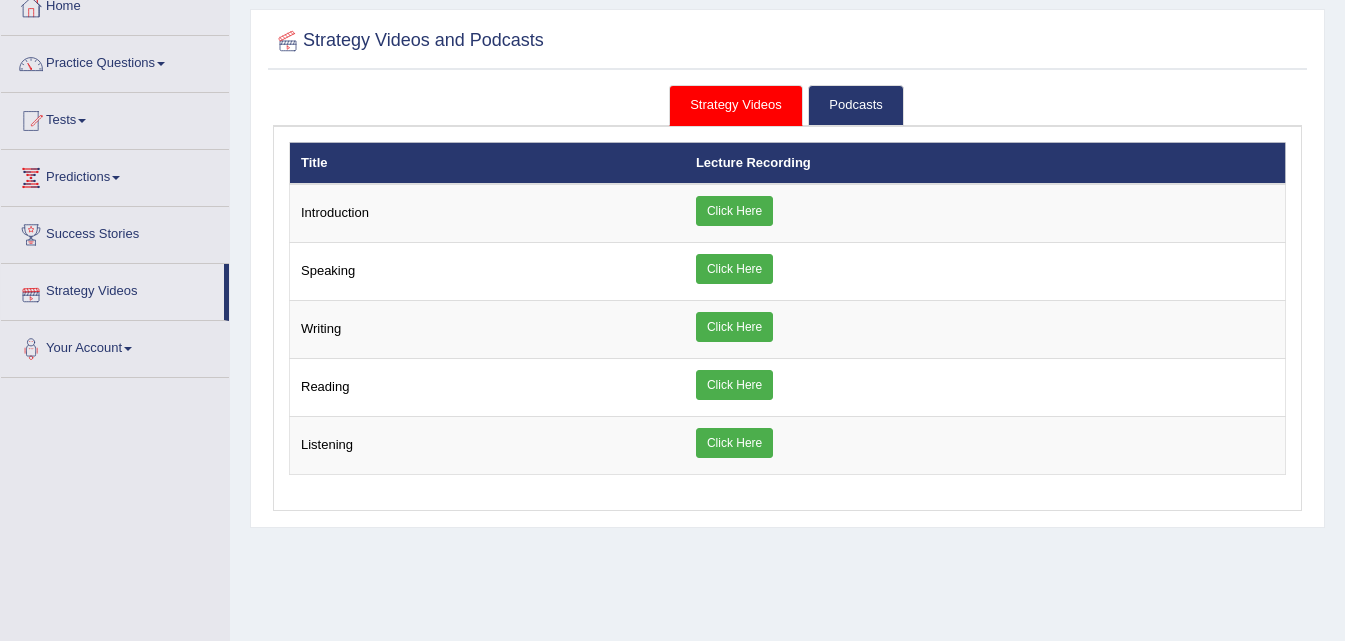 click on "Strategy Videos" at bounding box center (112, 289) 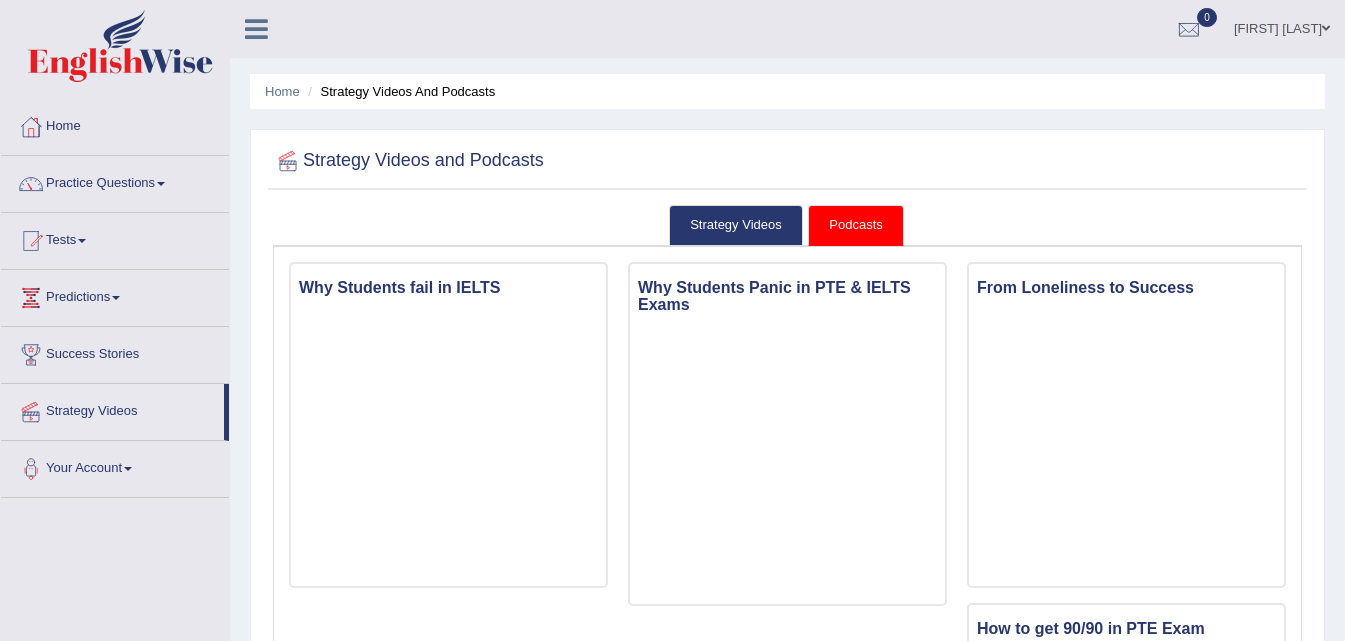 scroll, scrollTop: 0, scrollLeft: 0, axis: both 